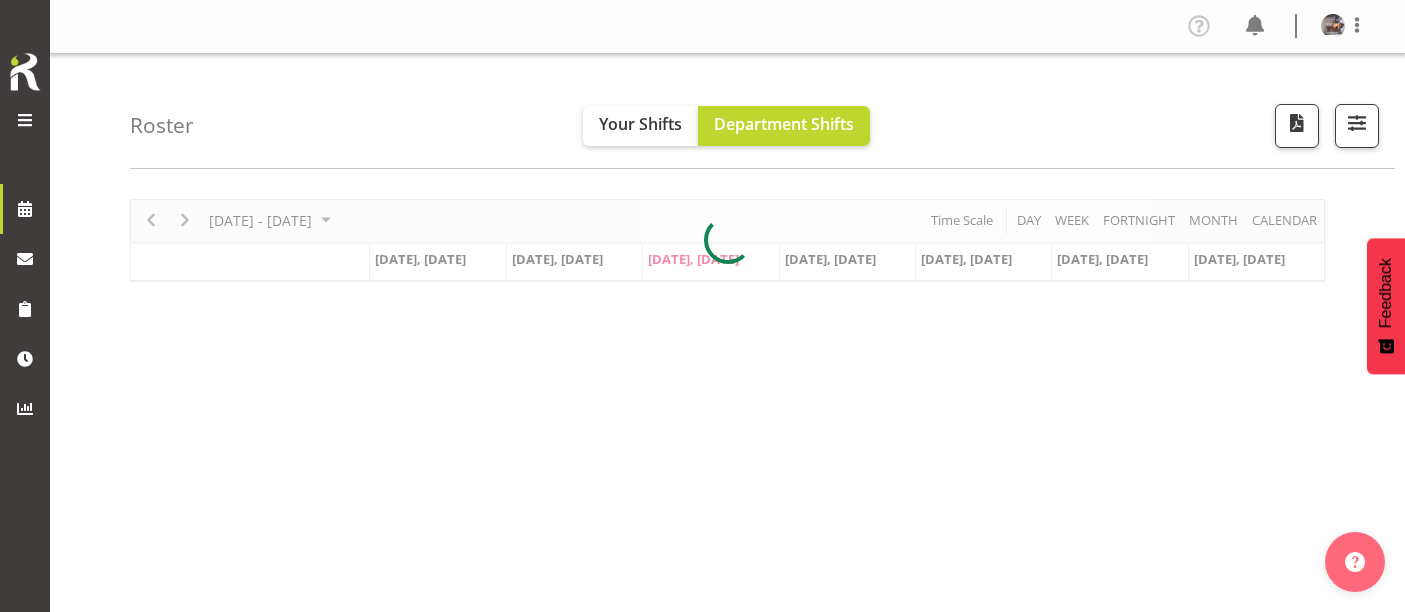 scroll, scrollTop: 0, scrollLeft: 0, axis: both 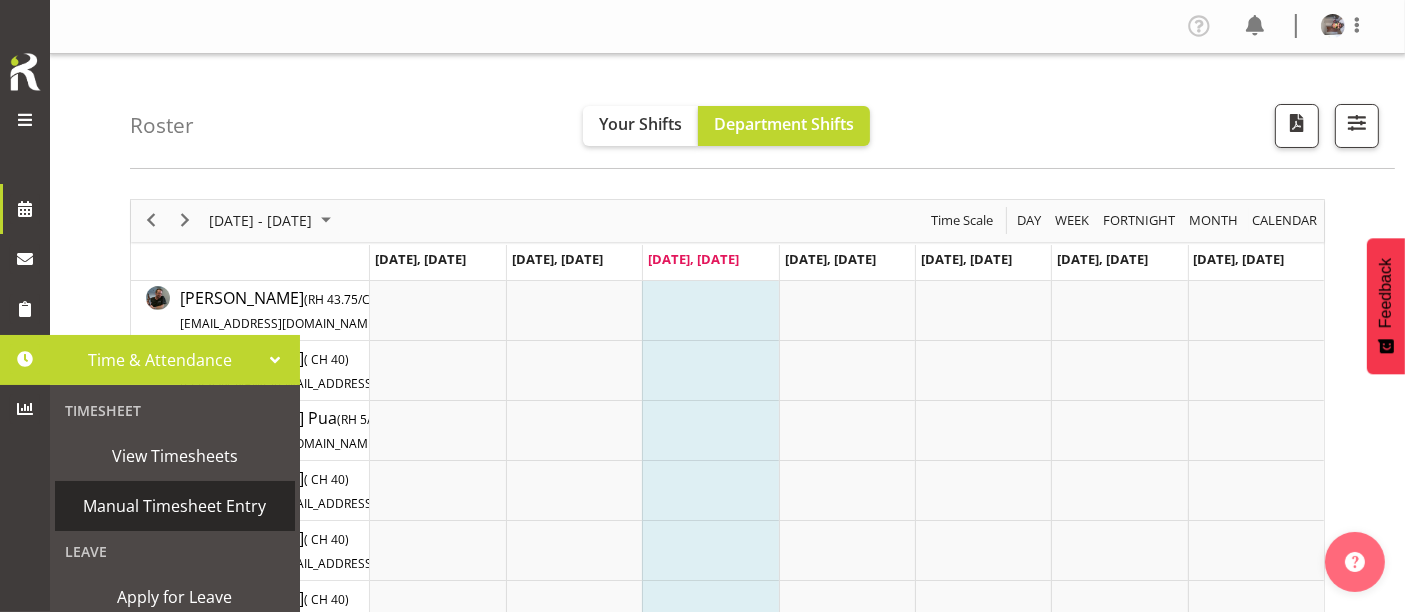 click on "Manual Timesheet Entry" at bounding box center [175, 506] 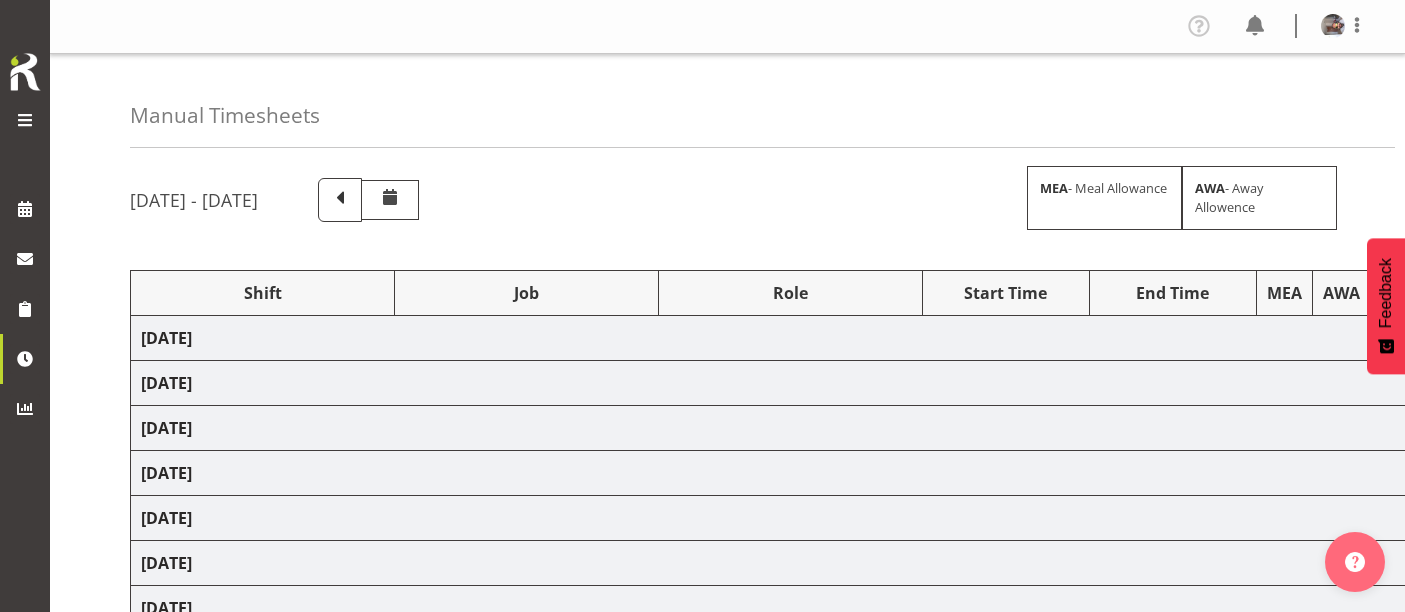 scroll, scrollTop: 0, scrollLeft: 0, axis: both 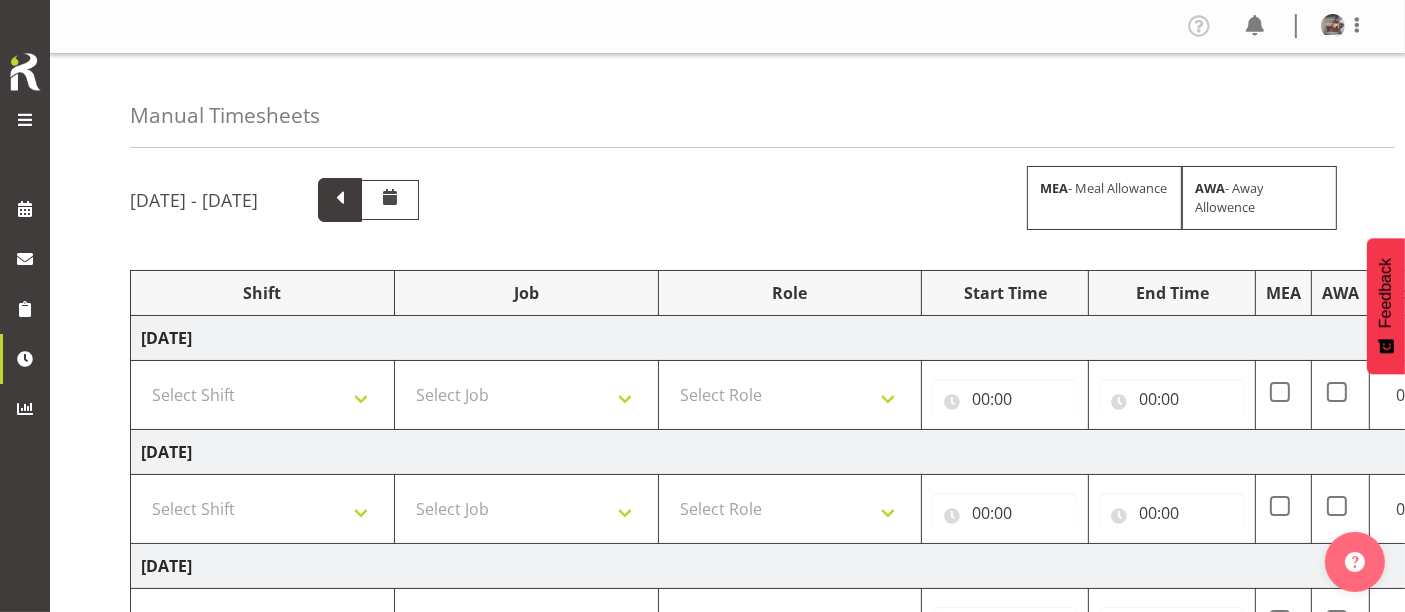 click at bounding box center (340, 198) 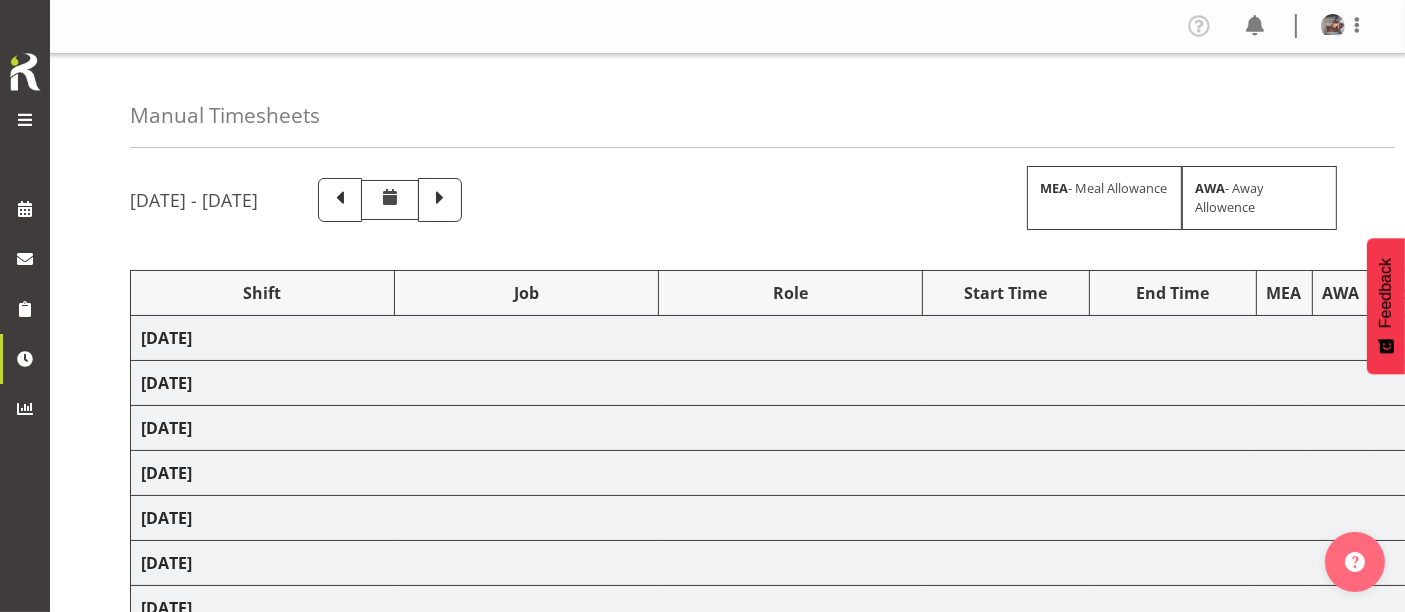 select on "38155" 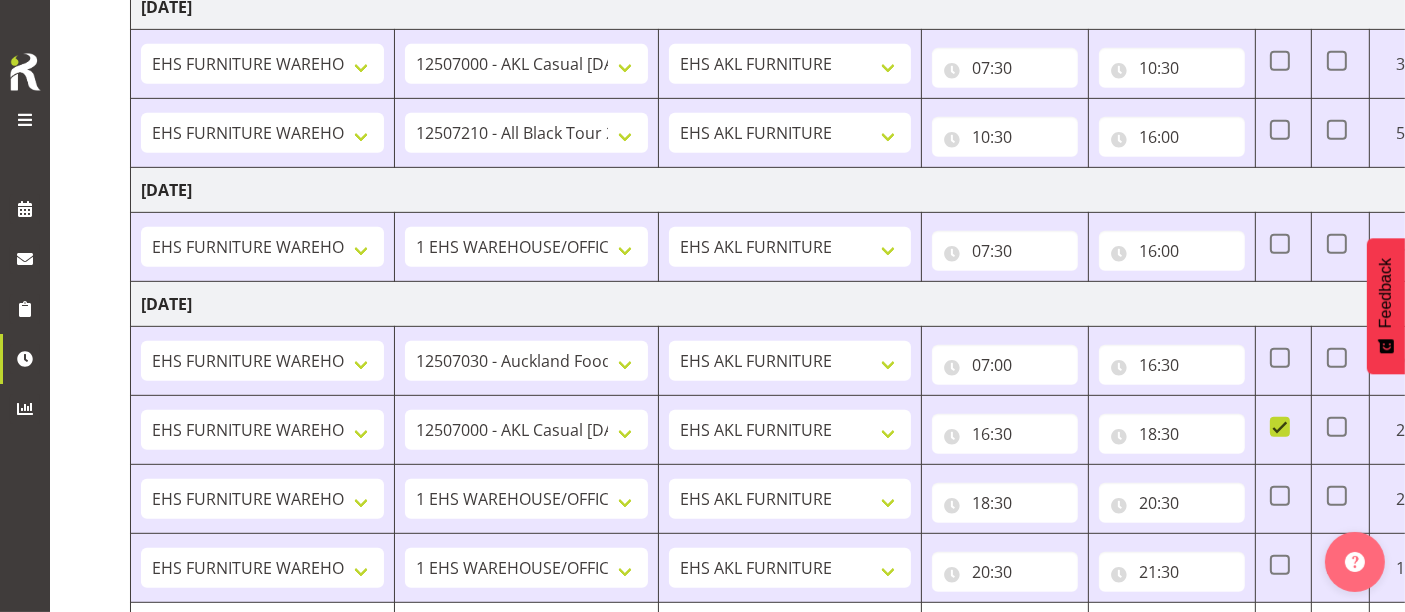 scroll, scrollTop: 1037, scrollLeft: 0, axis: vertical 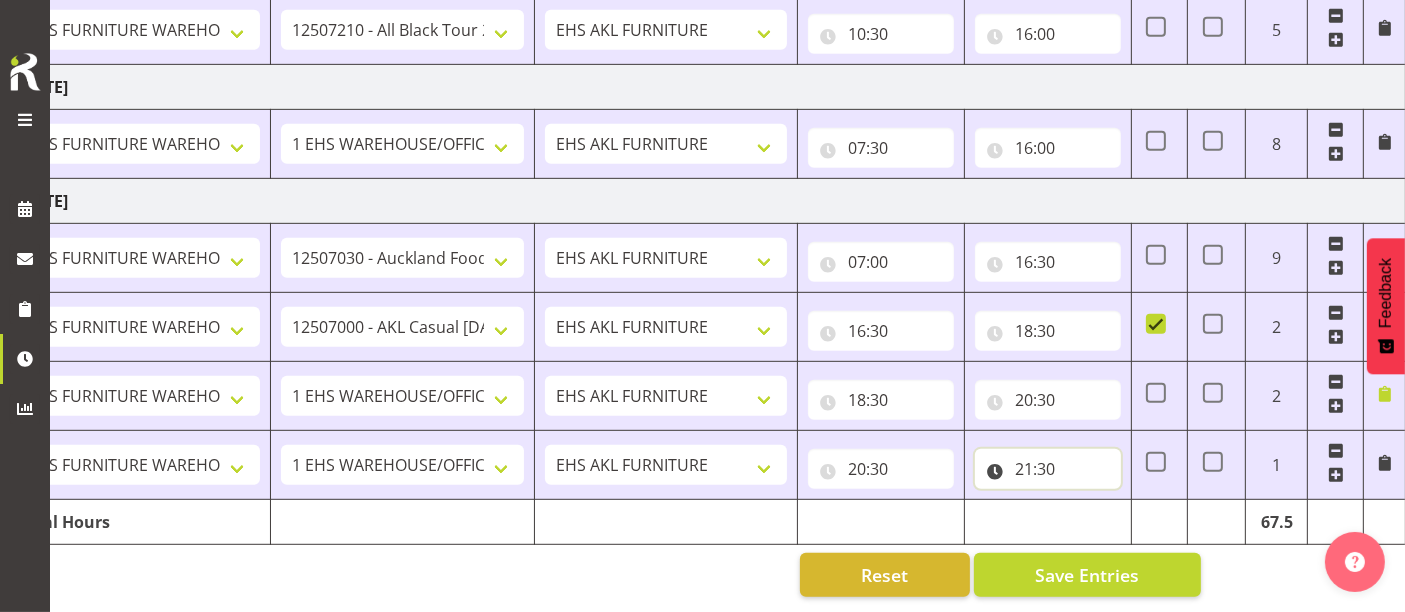 click on "21:30" at bounding box center [1048, 469] 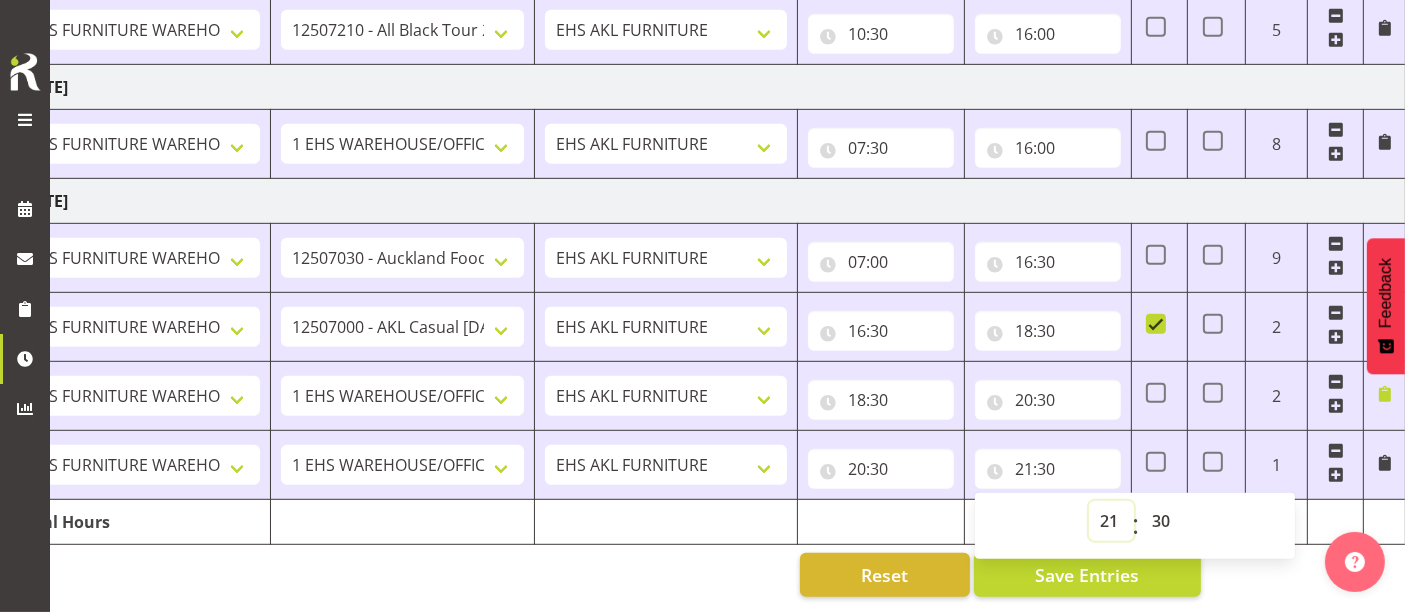 click on "00   01   02   03   04   05   06   07   08   09   10   11   12   13   14   15   16   17   18   19   20   21   22   23" at bounding box center (1111, 521) 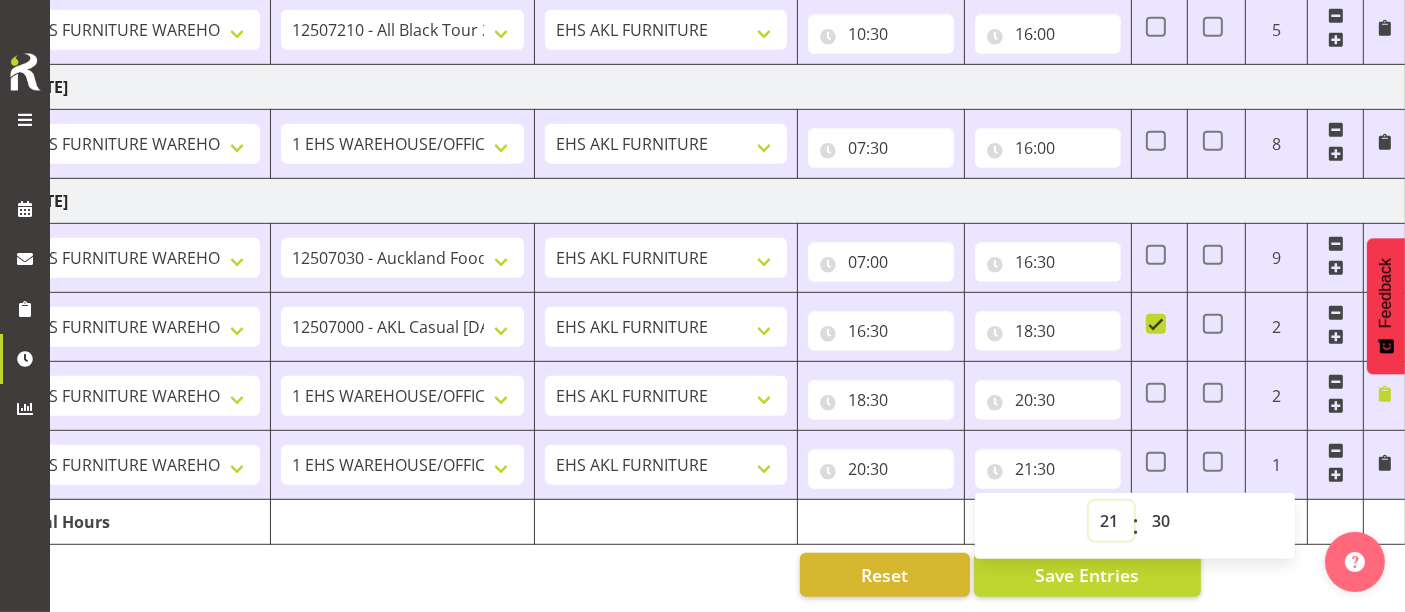 select on "22" 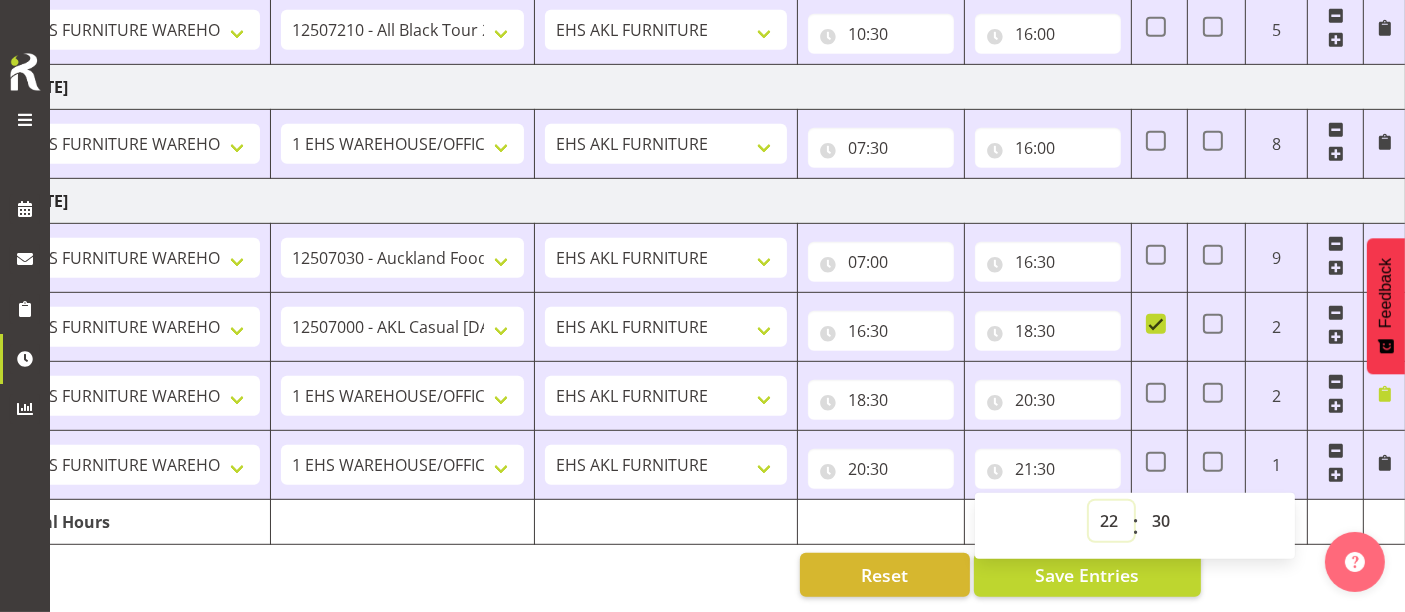click on "00   01   02   03   04   05   06   07   08   09   10   11   12   13   14   15   16   17   18   19   20   21   22   23" at bounding box center (1111, 521) 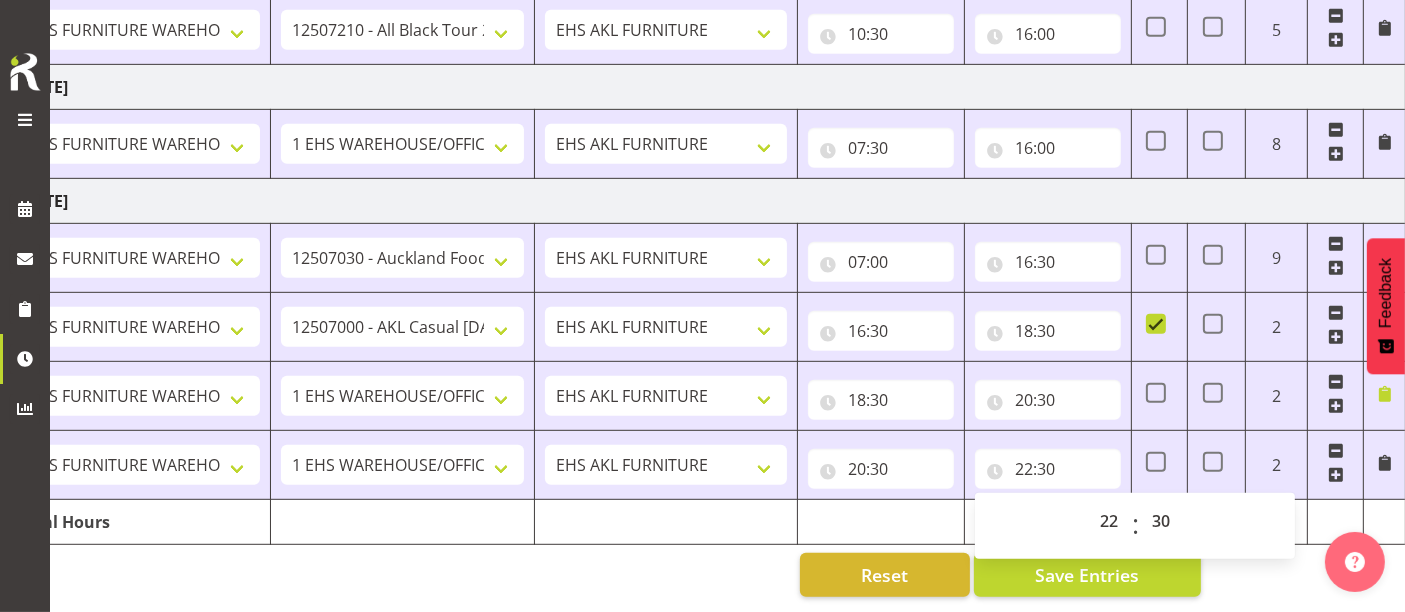 click at bounding box center [881, 522] 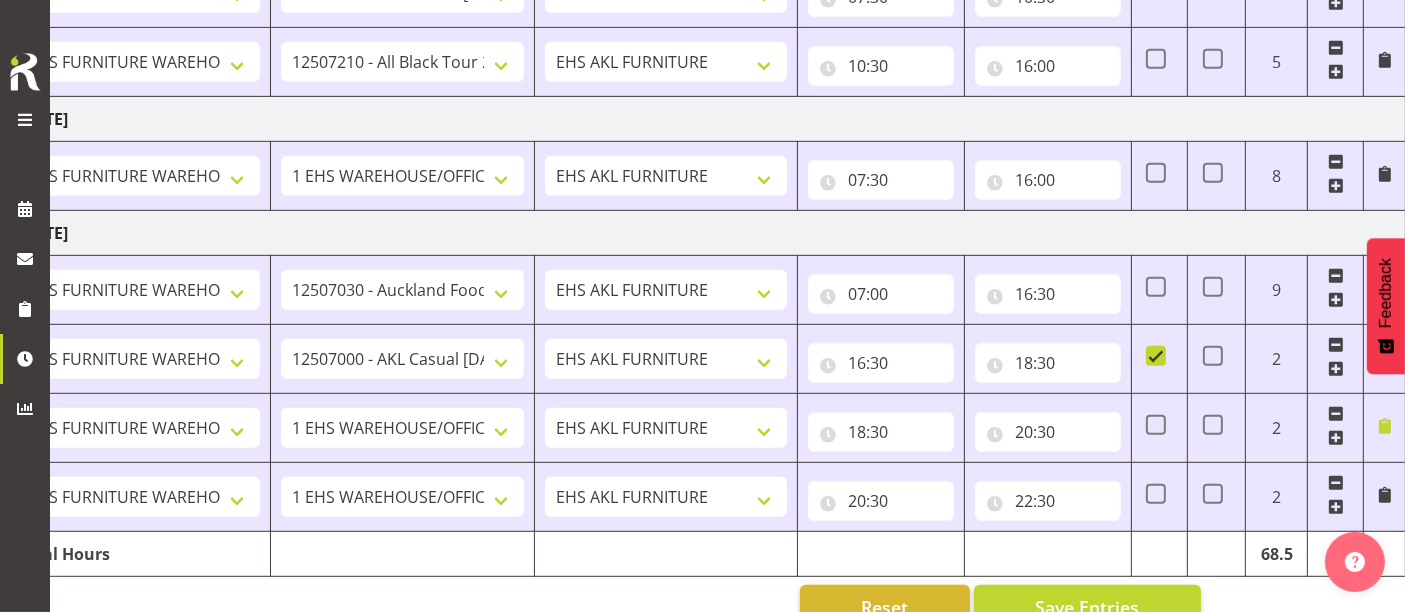 scroll, scrollTop: 1037, scrollLeft: 0, axis: vertical 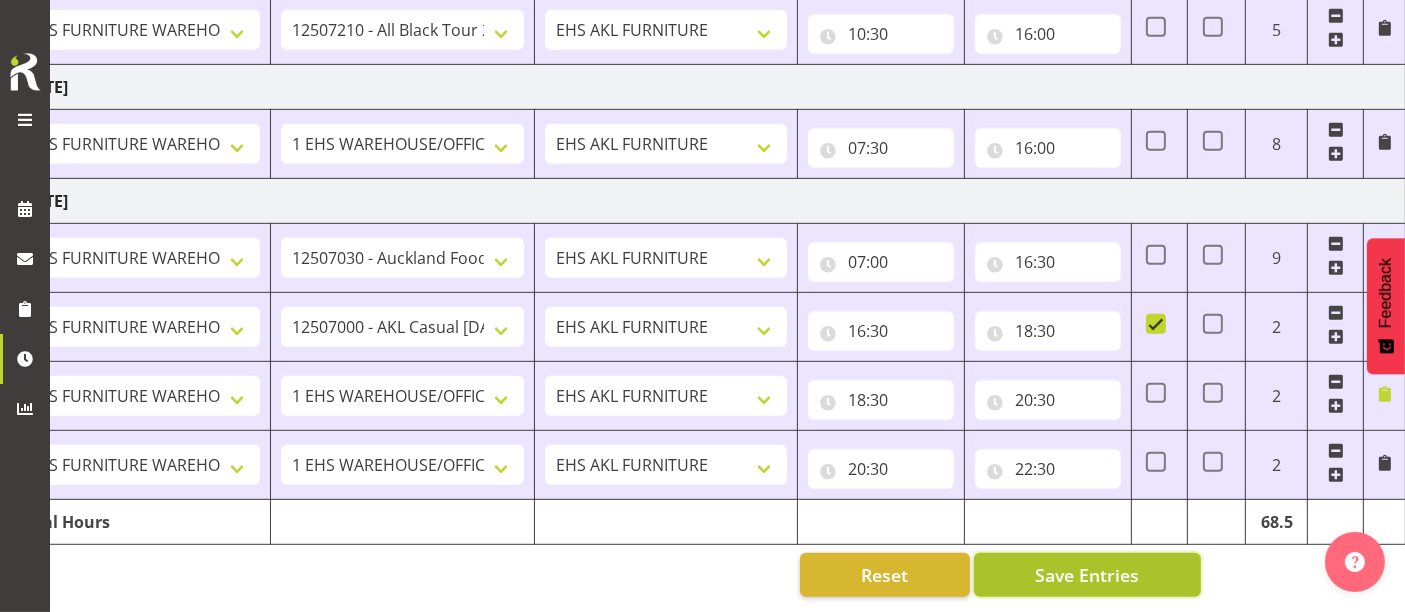 click on "Save
Entries" at bounding box center (1087, 575) 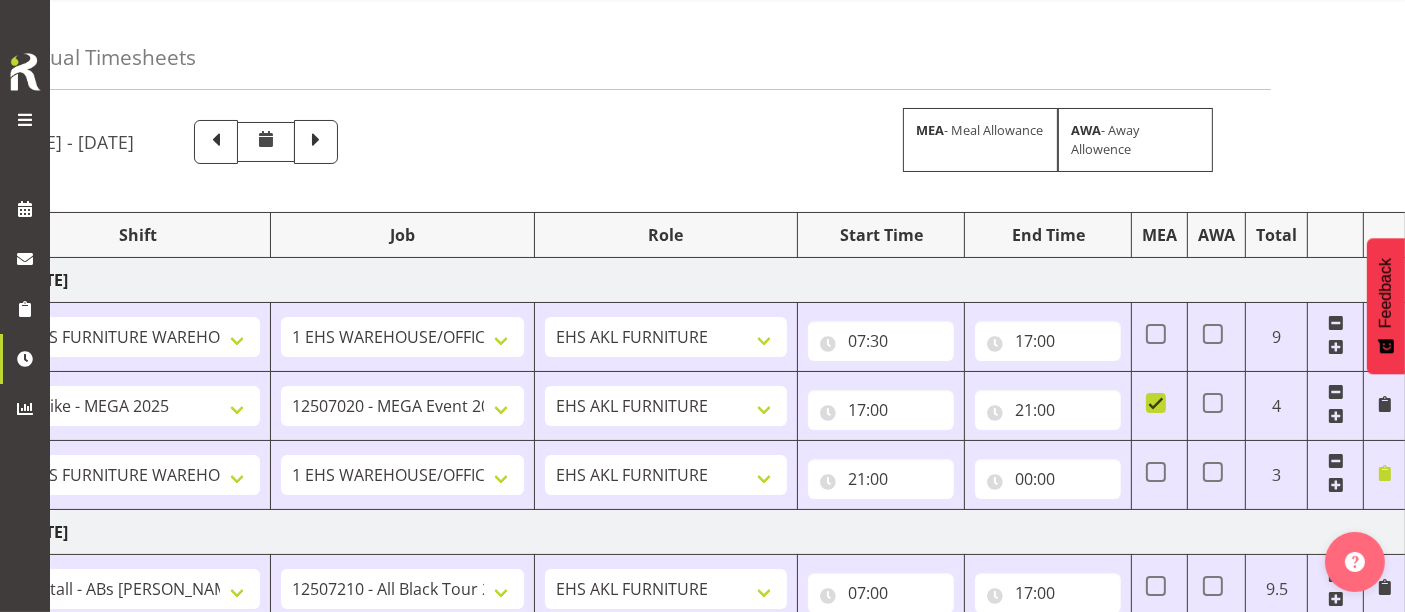 scroll, scrollTop: 0, scrollLeft: 0, axis: both 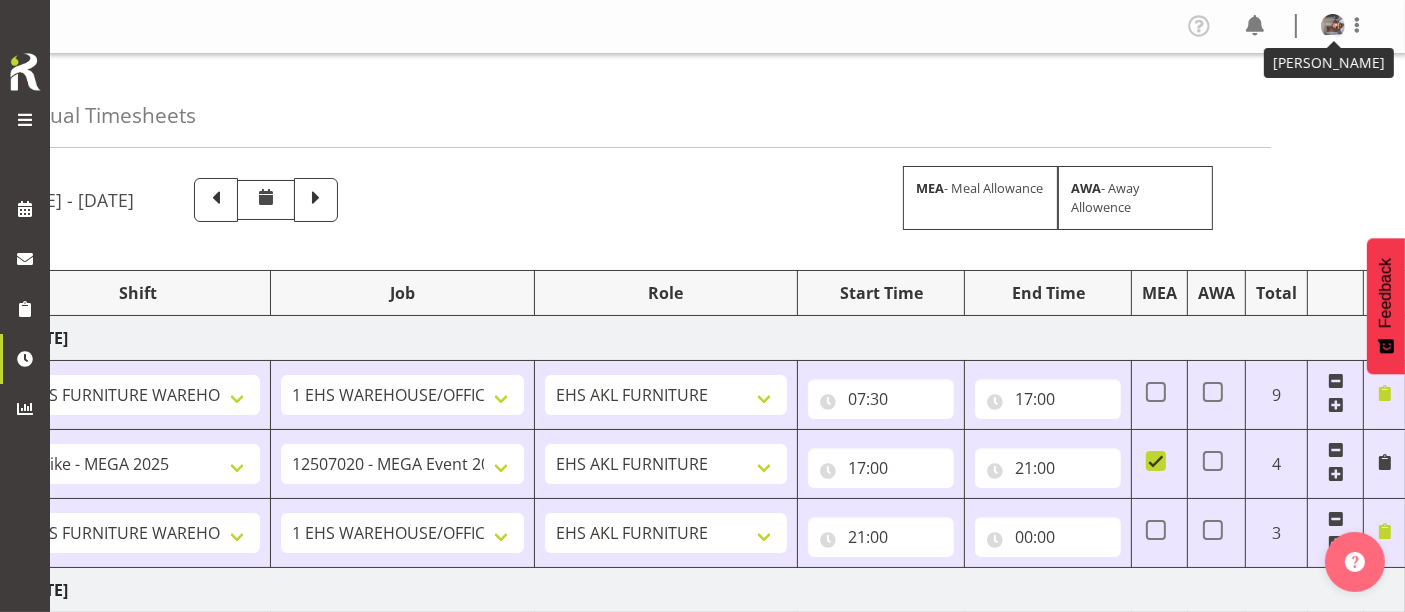 click at bounding box center [1333, 26] 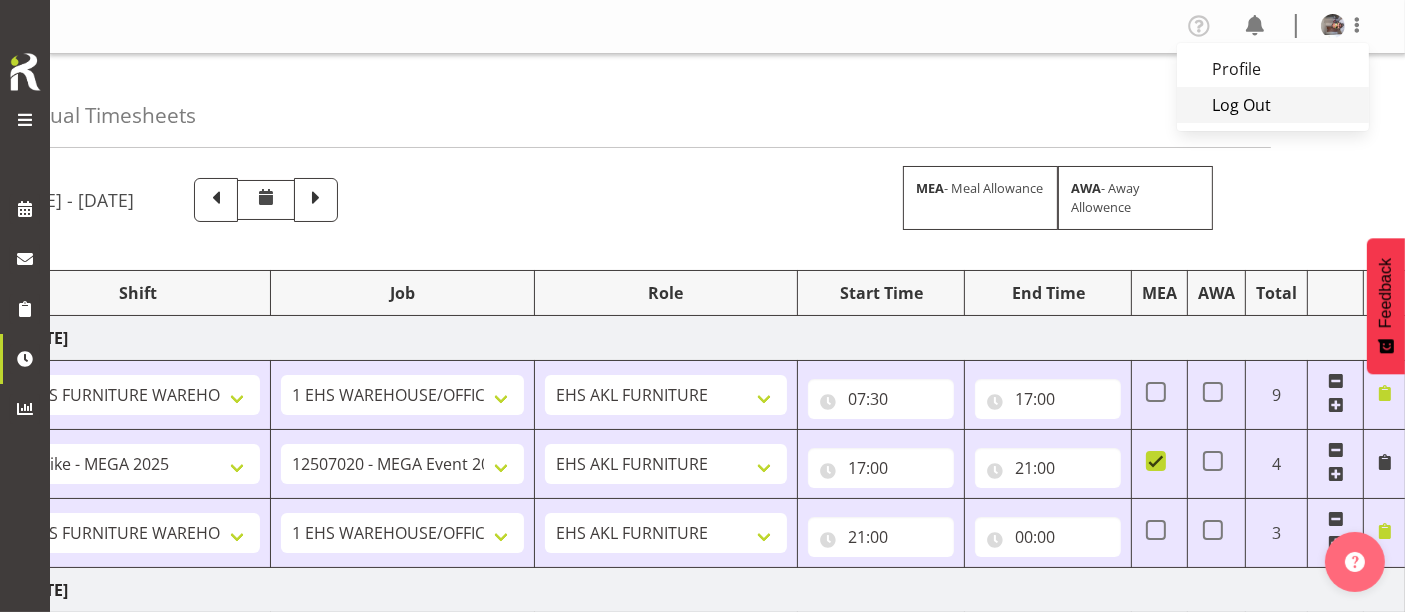 click on "Log Out" at bounding box center [1273, 105] 